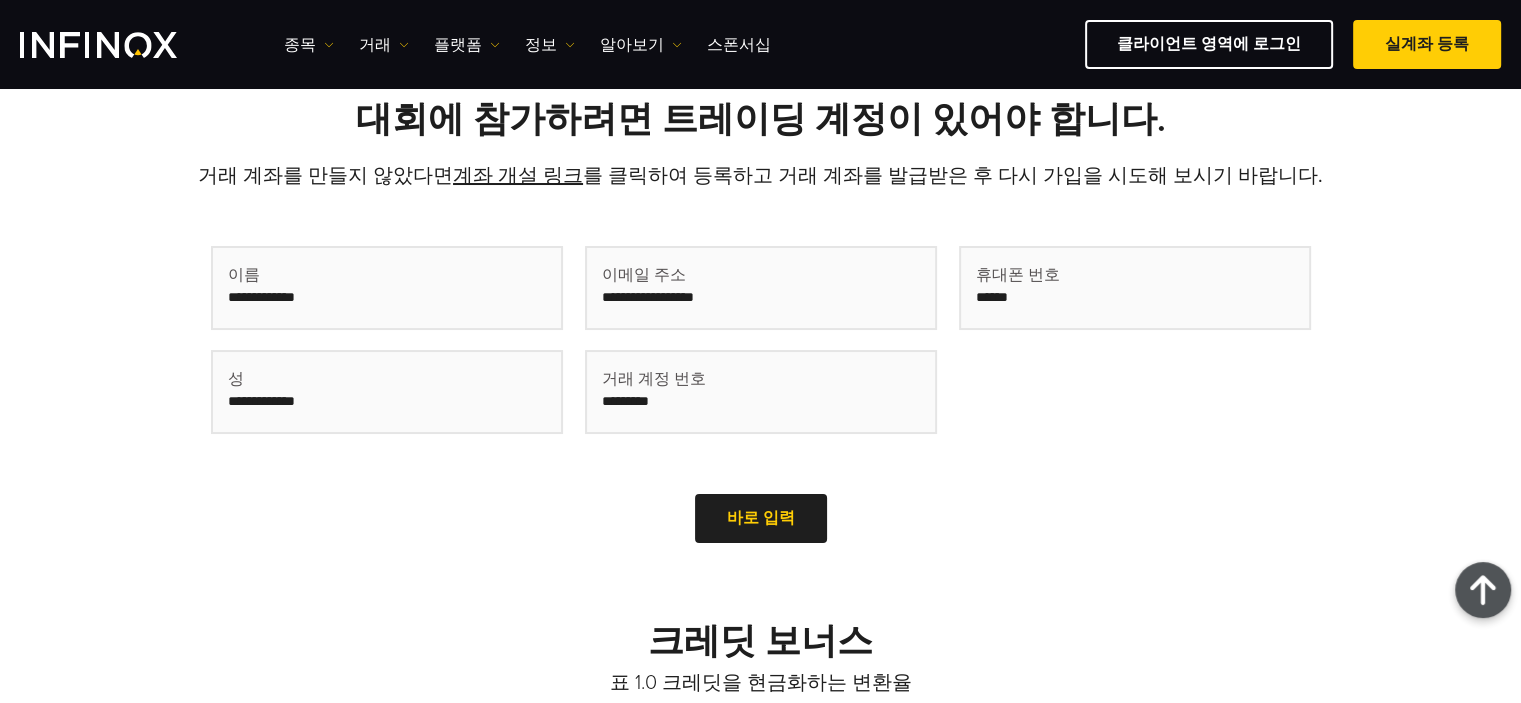 scroll, scrollTop: 887, scrollLeft: 0, axis: vertical 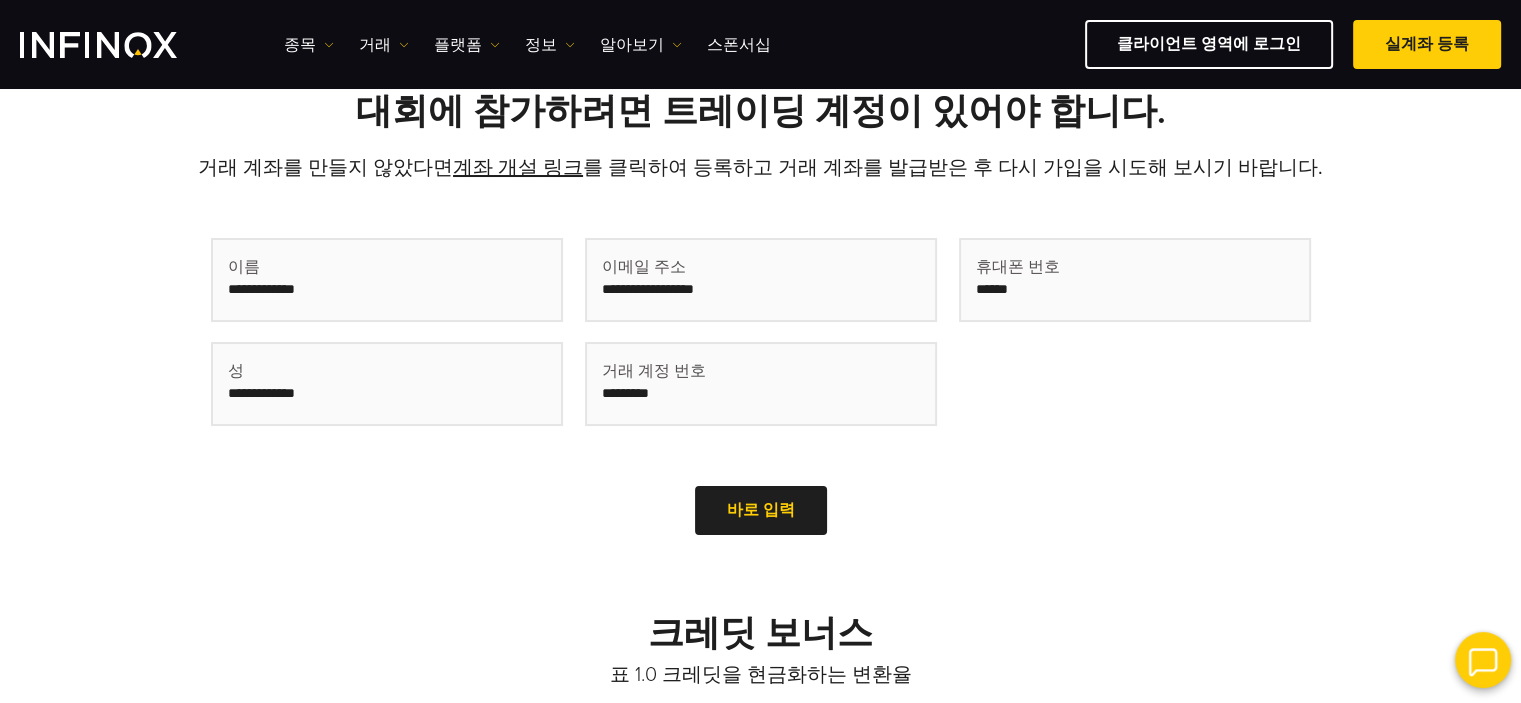 click at bounding box center [387, 280] 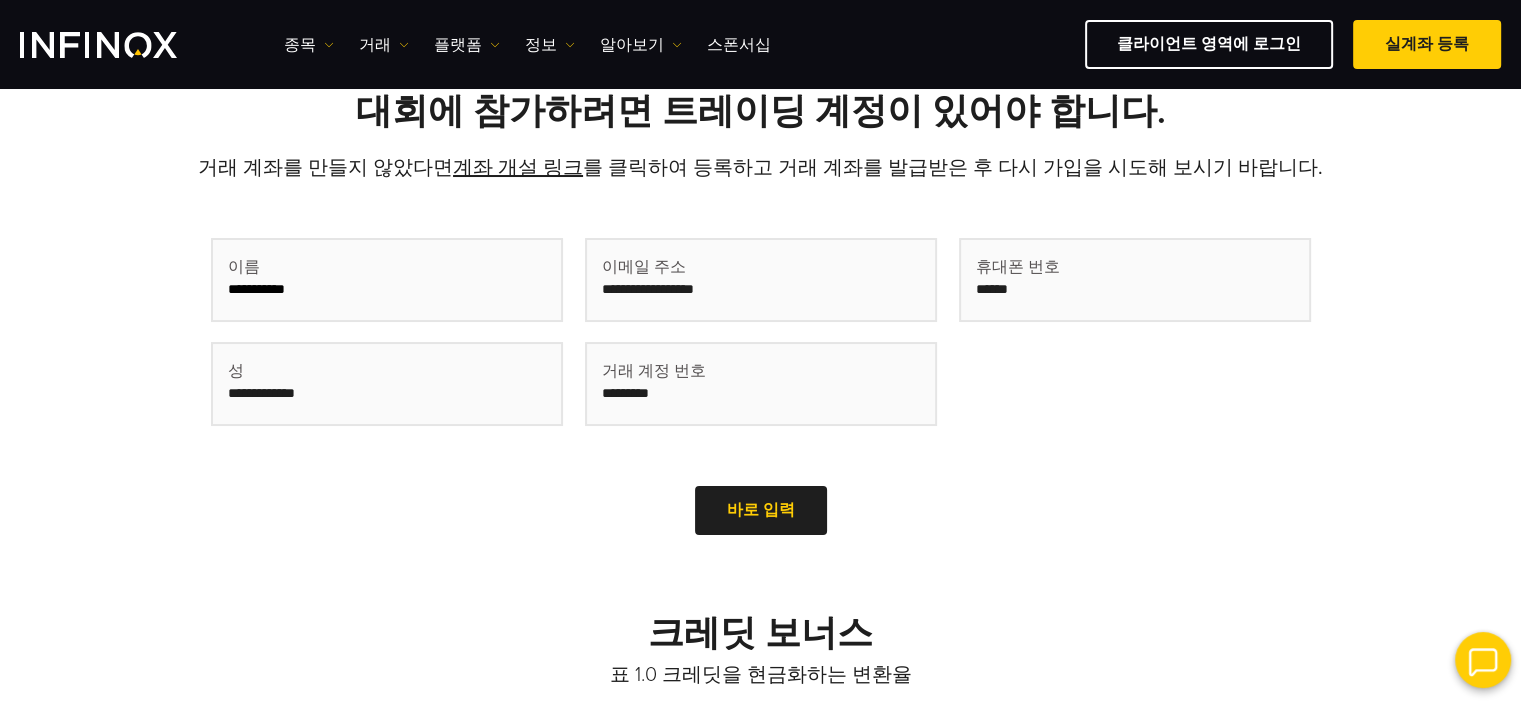 type on "**********" 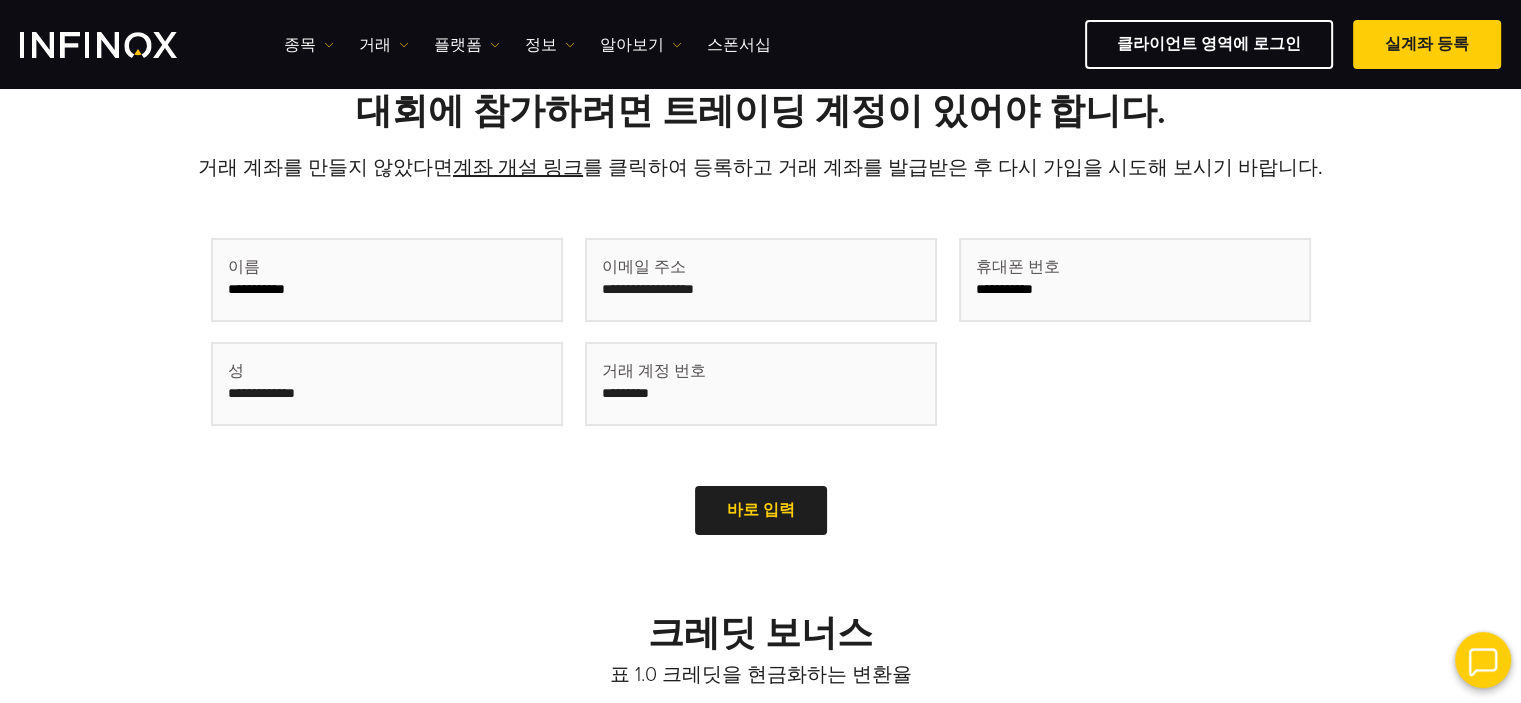 click at bounding box center (387, 384) 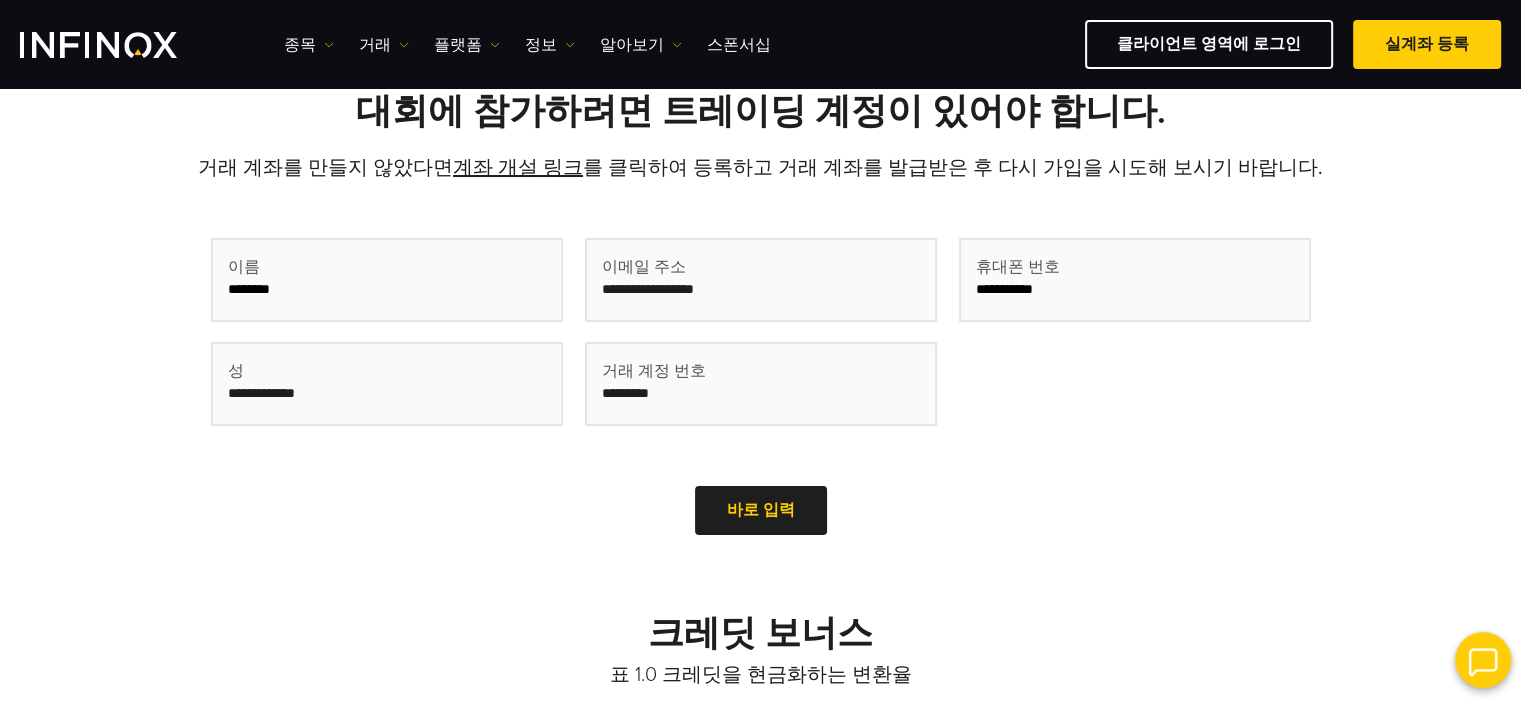 type on "*******" 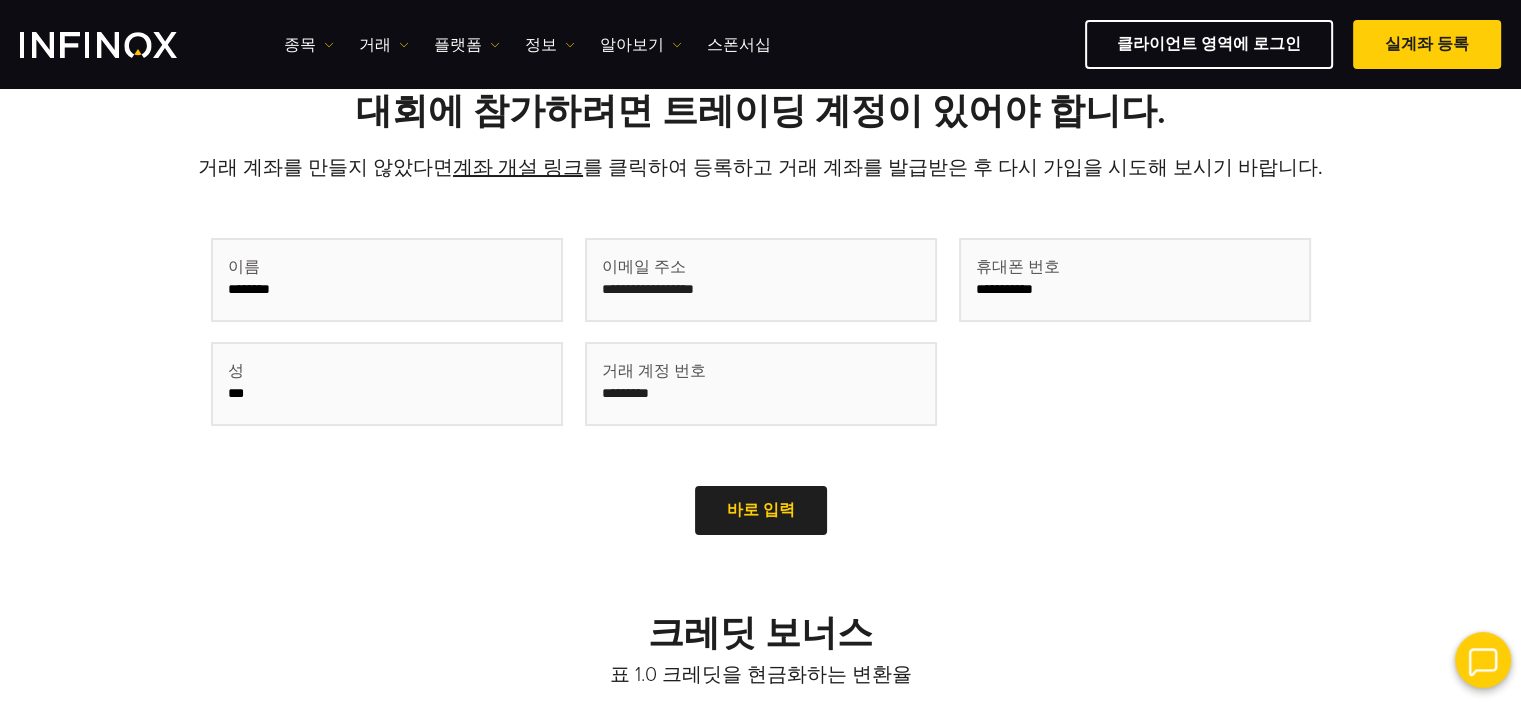type on "***" 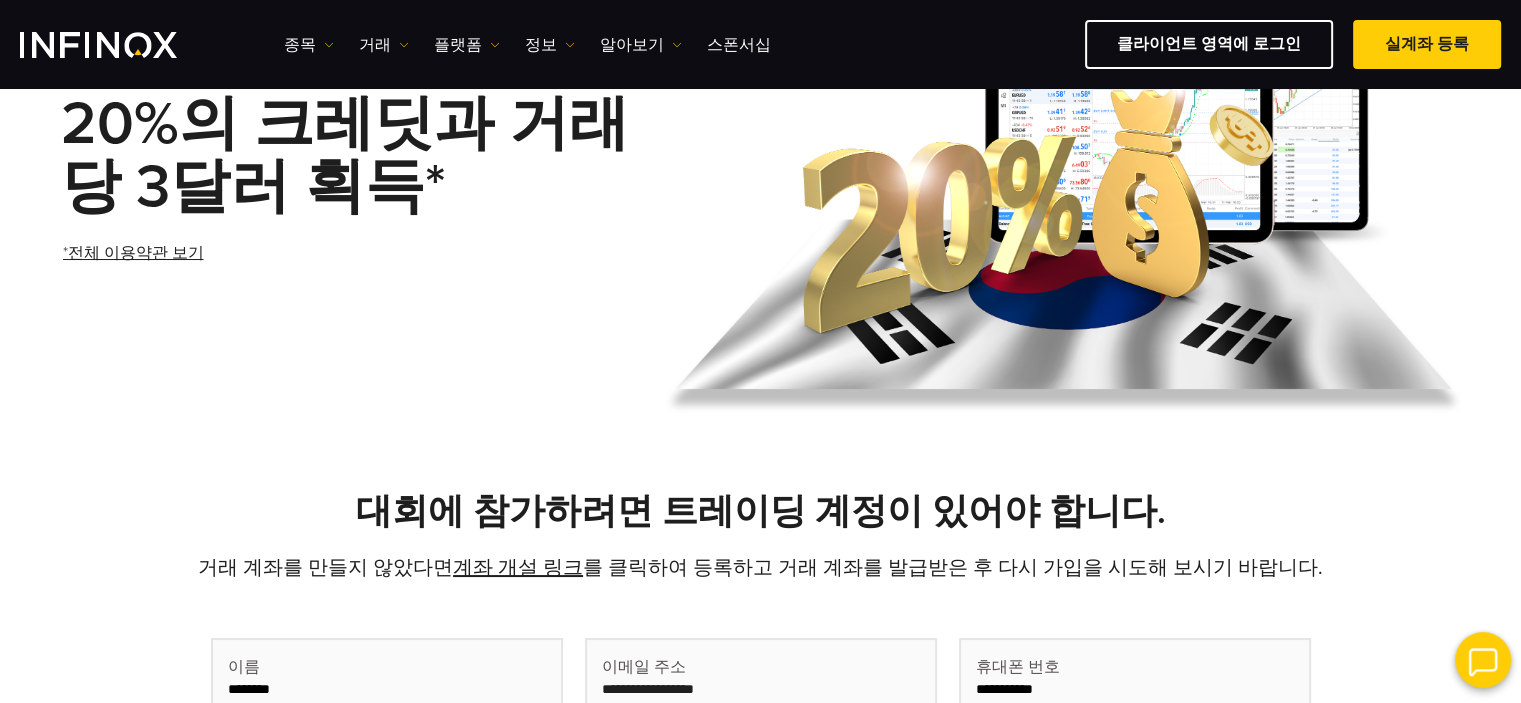 scroll, scrollTop: 0, scrollLeft: 0, axis: both 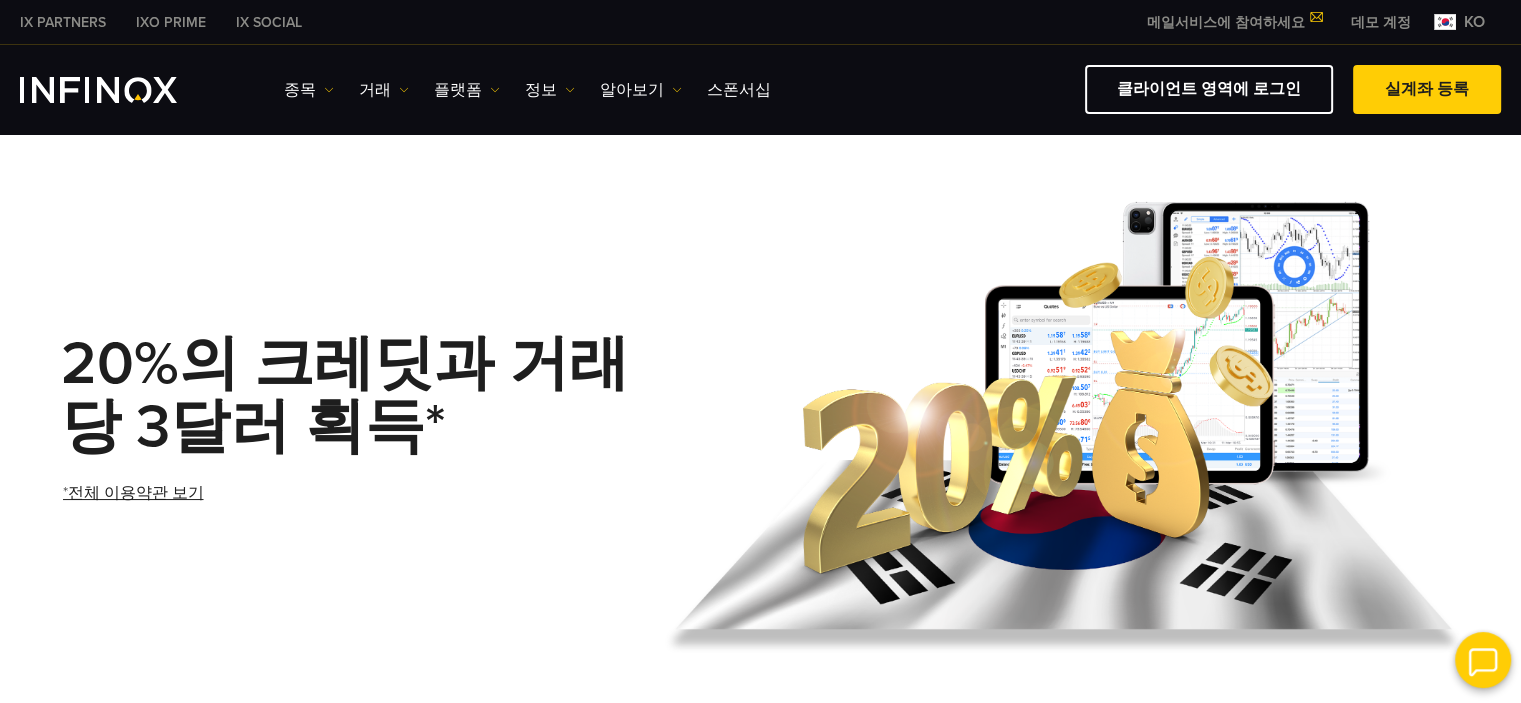 click on "*전체 이용약관 보기" at bounding box center (133, 493) 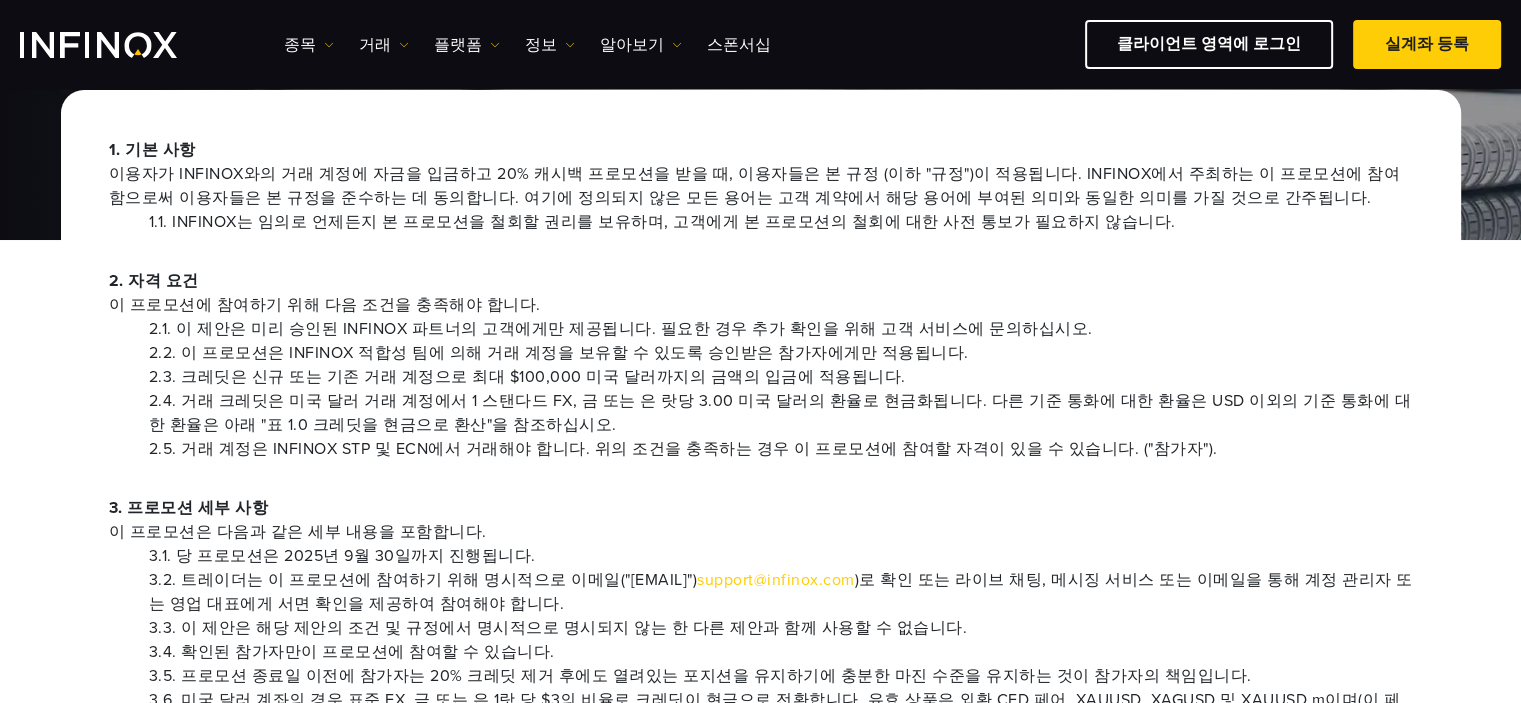 scroll, scrollTop: 300, scrollLeft: 0, axis: vertical 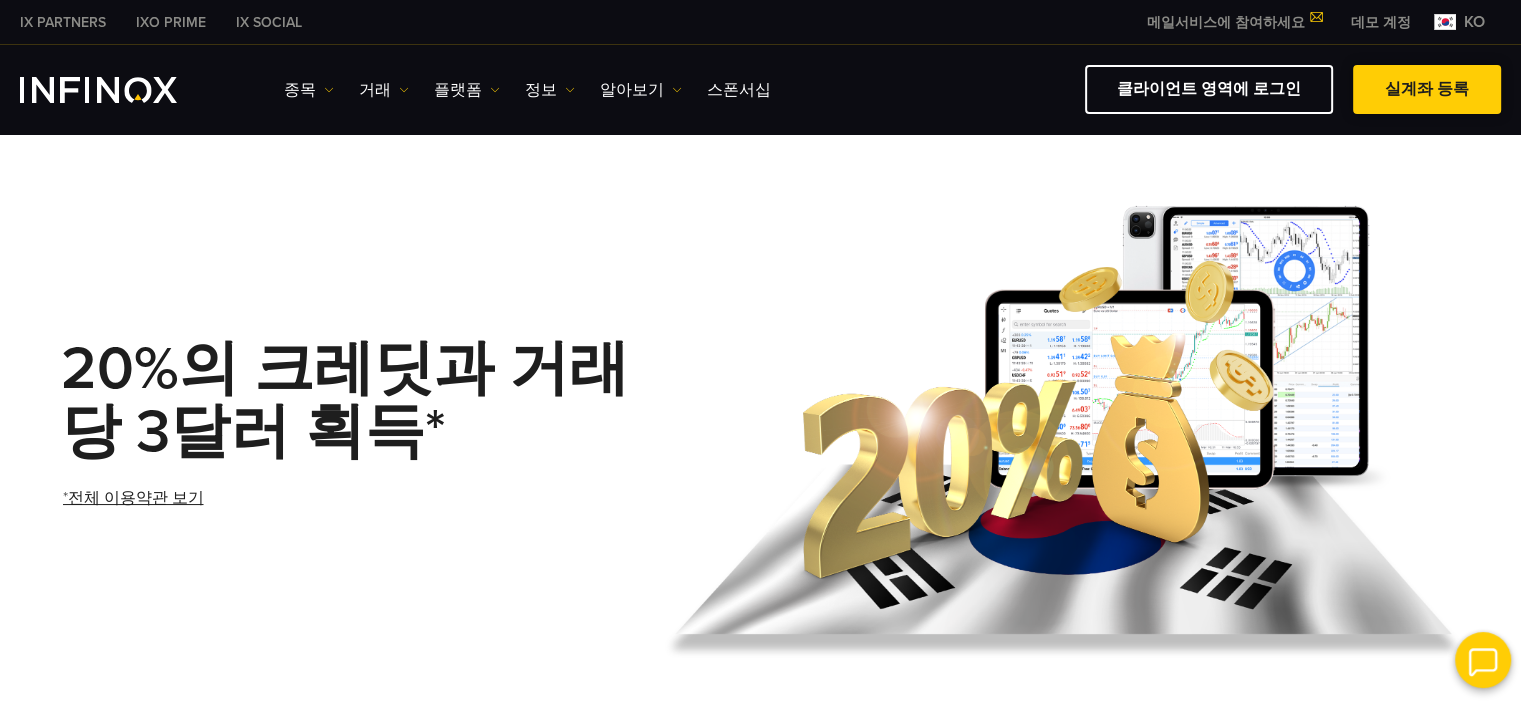 click on "실계좌 등록" at bounding box center (1427, 89) 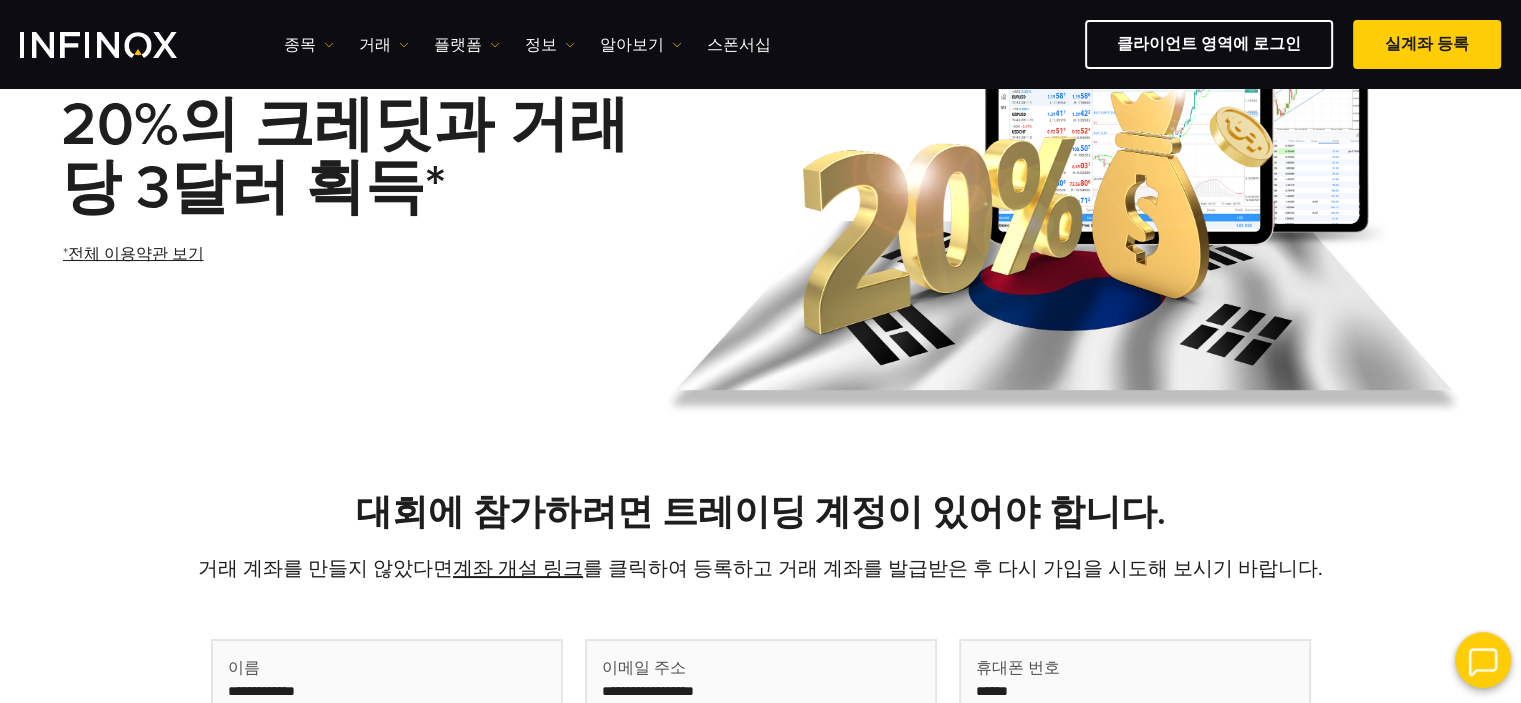 scroll, scrollTop: 200, scrollLeft: 0, axis: vertical 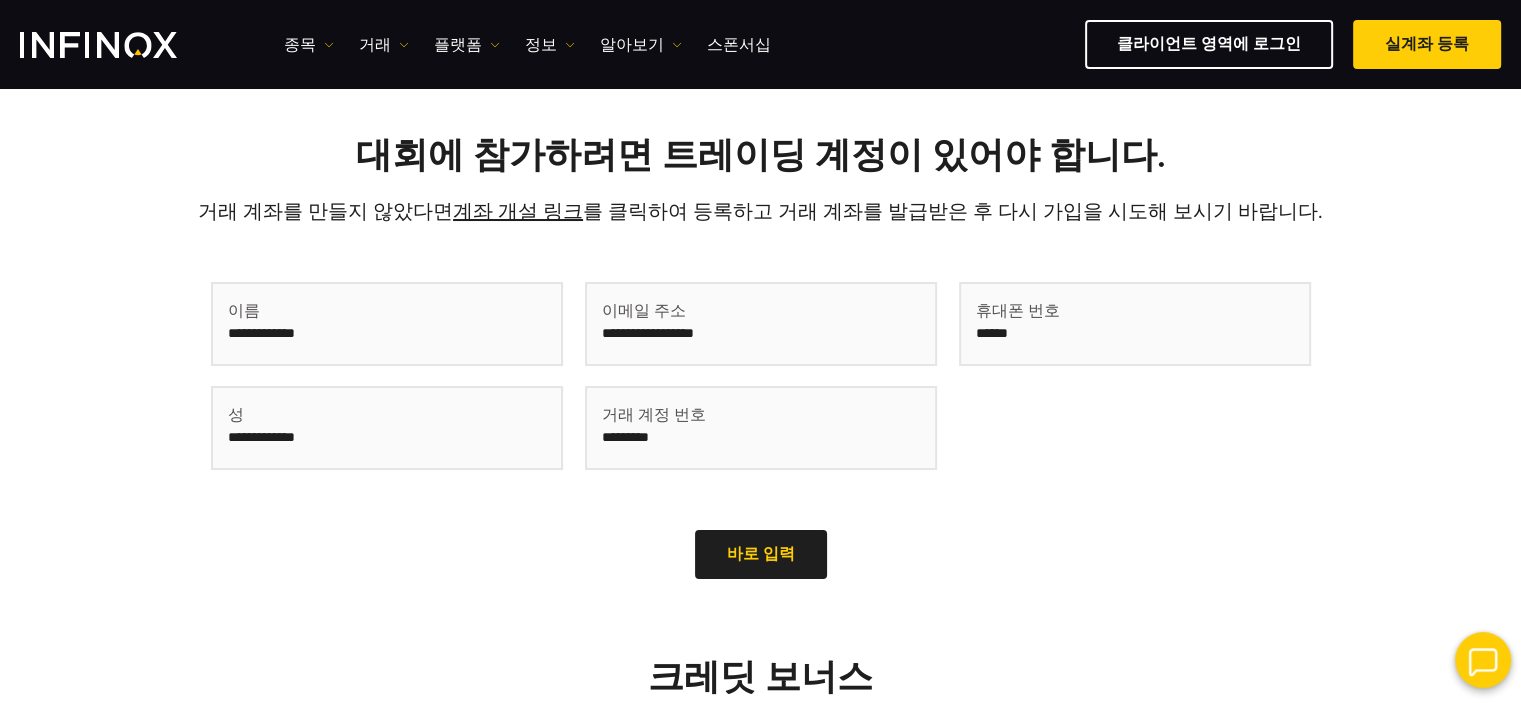click at bounding box center [387, 324] 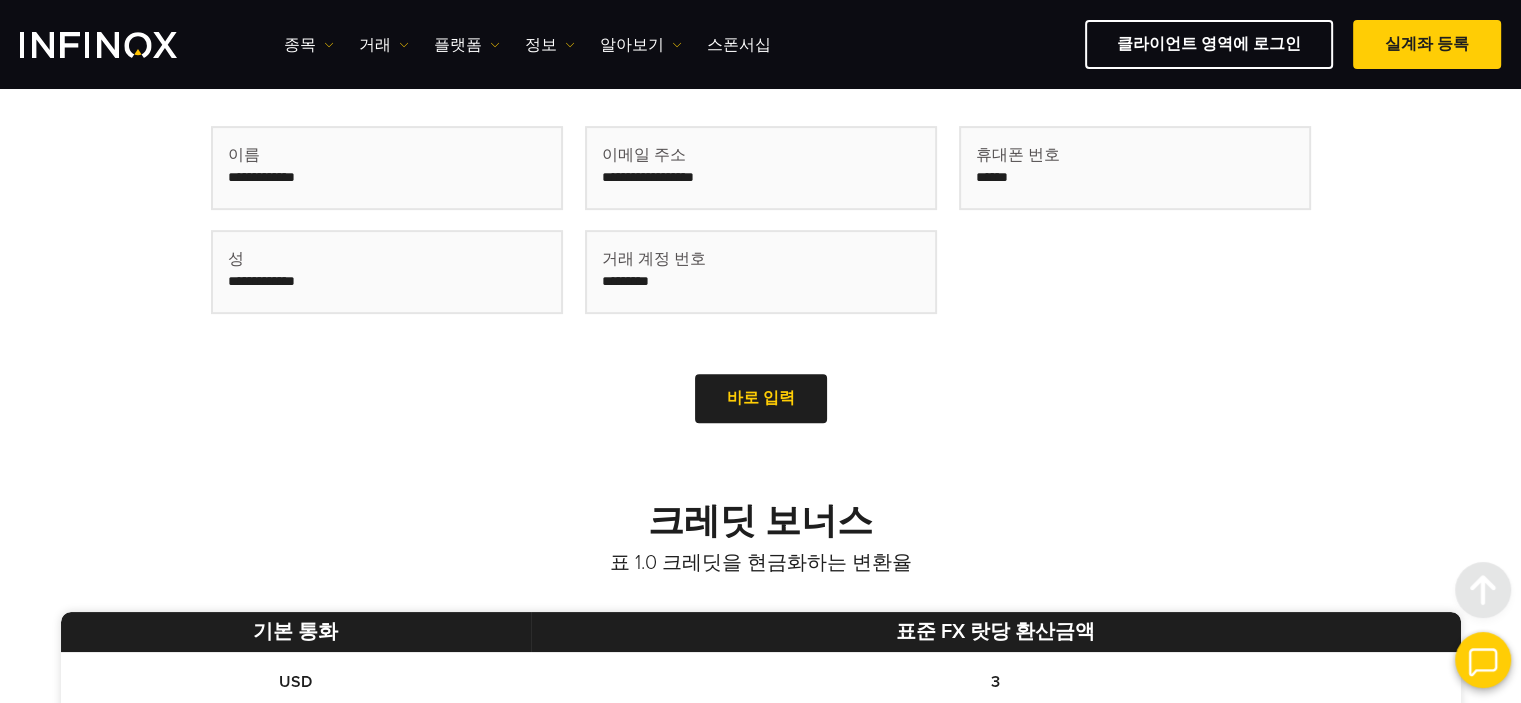 scroll, scrollTop: 856, scrollLeft: 0, axis: vertical 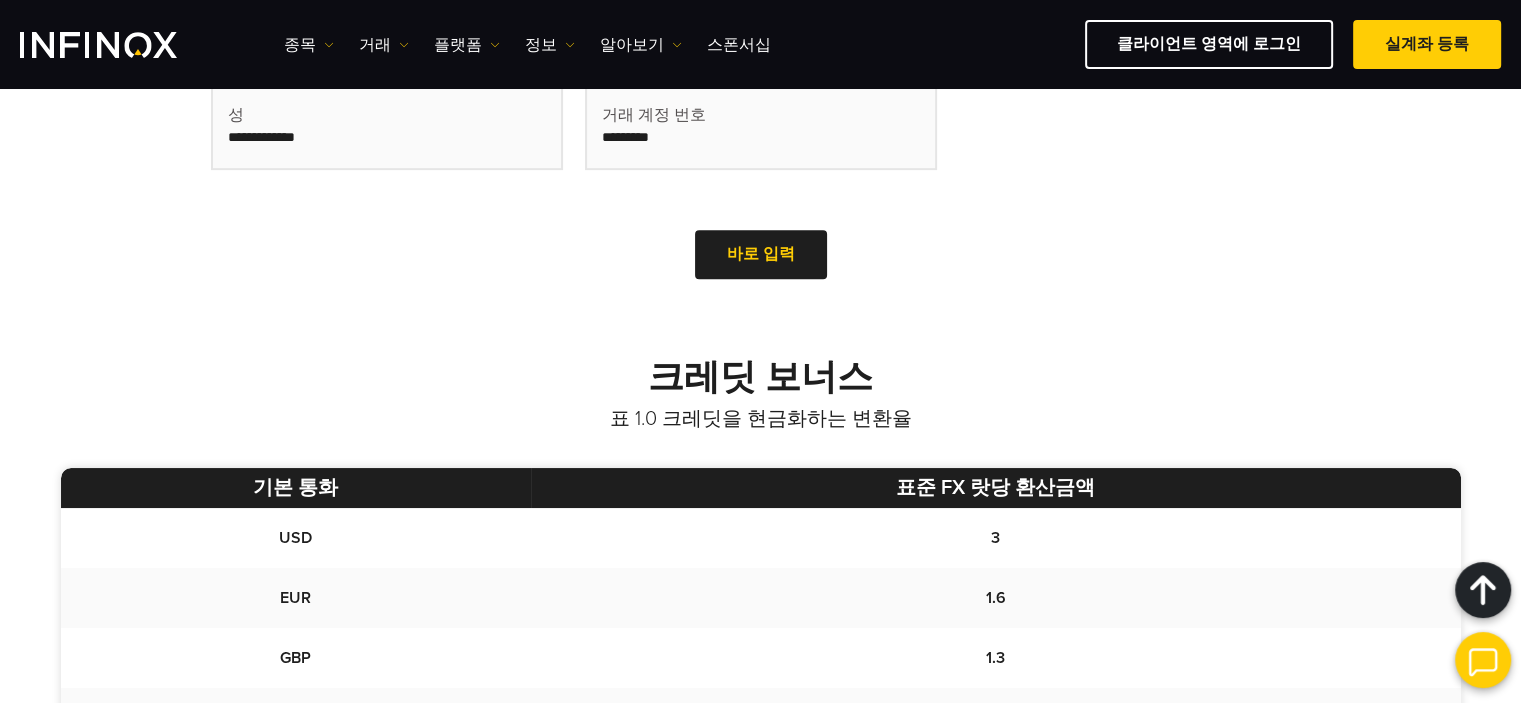 click on "크레딧 보너스" at bounding box center [760, 377] 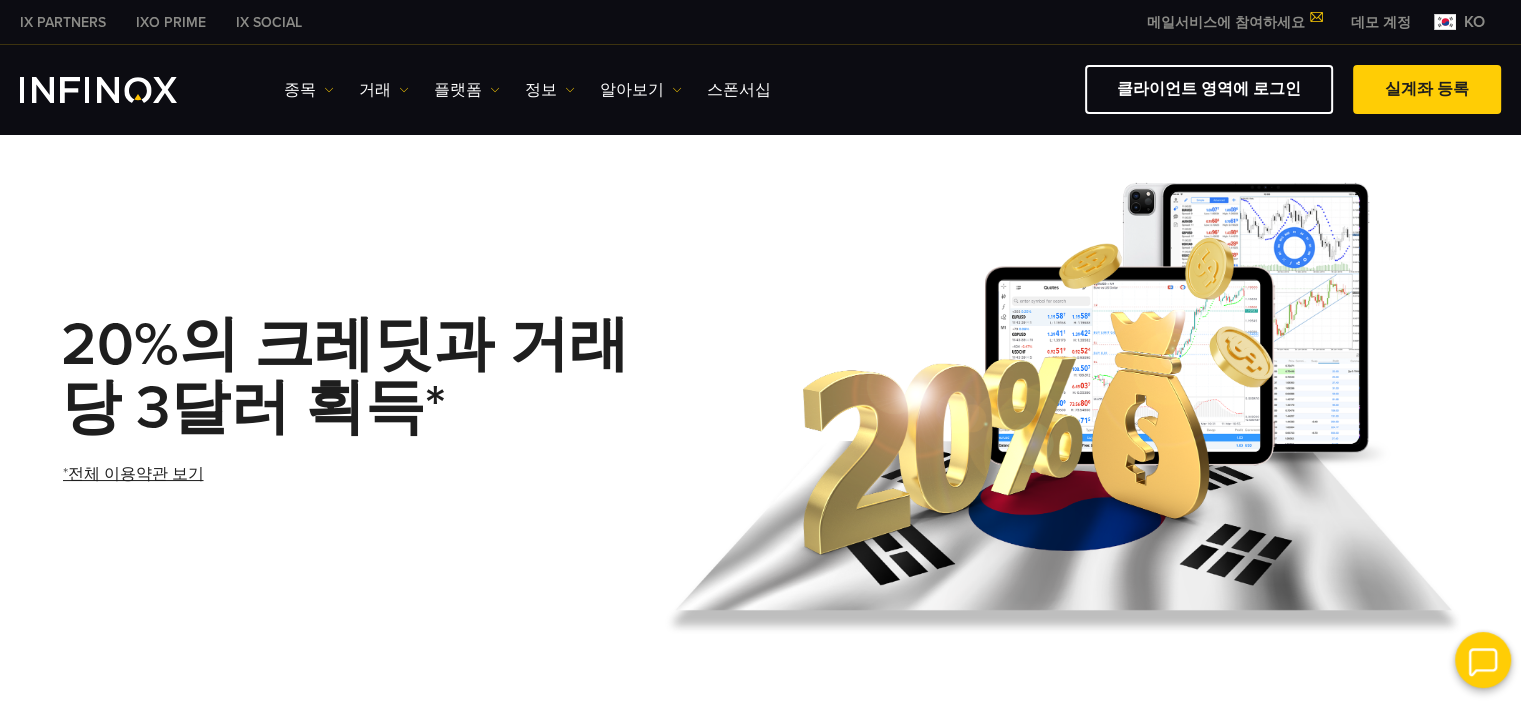 scroll, scrollTop: 0, scrollLeft: 0, axis: both 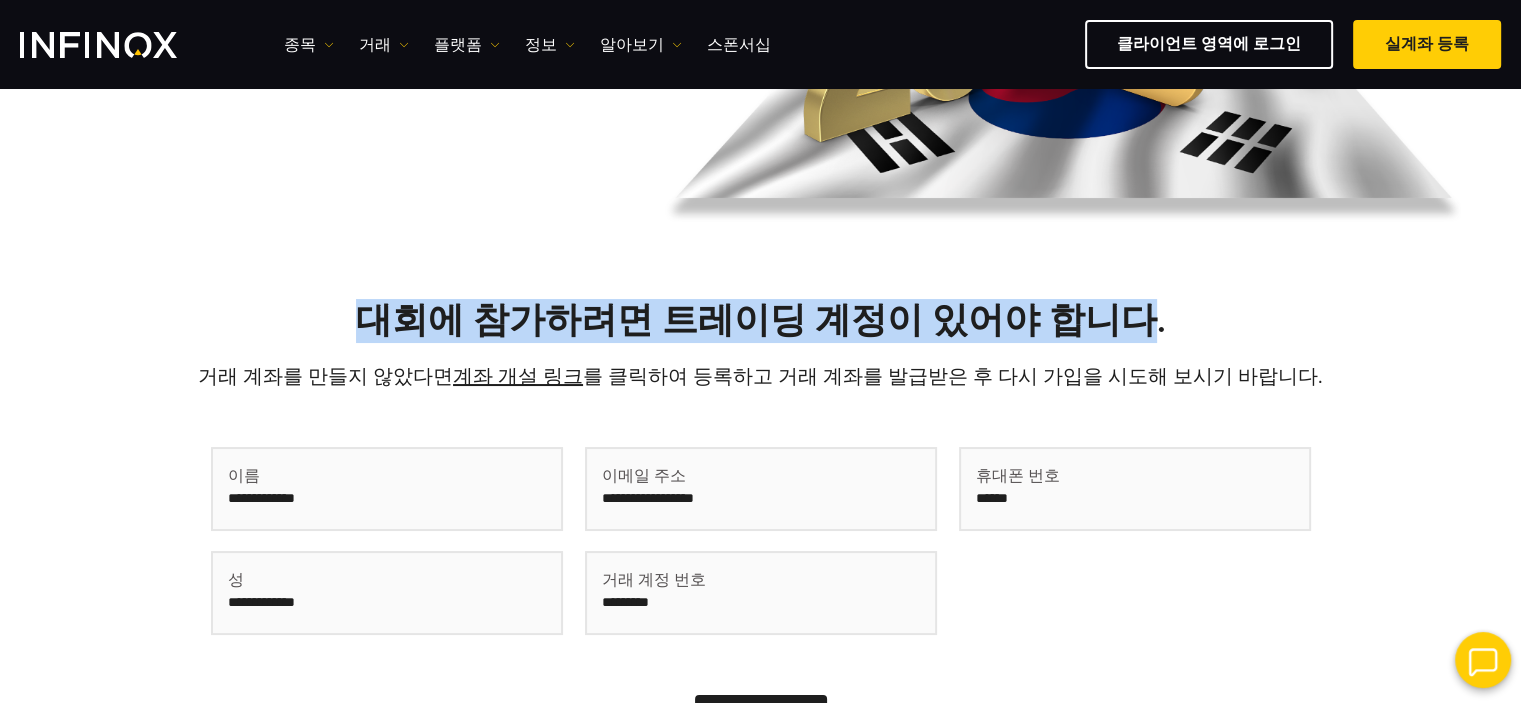 drag, startPoint x: 383, startPoint y: 316, endPoint x: 1129, endPoint y: 319, distance: 746.00604 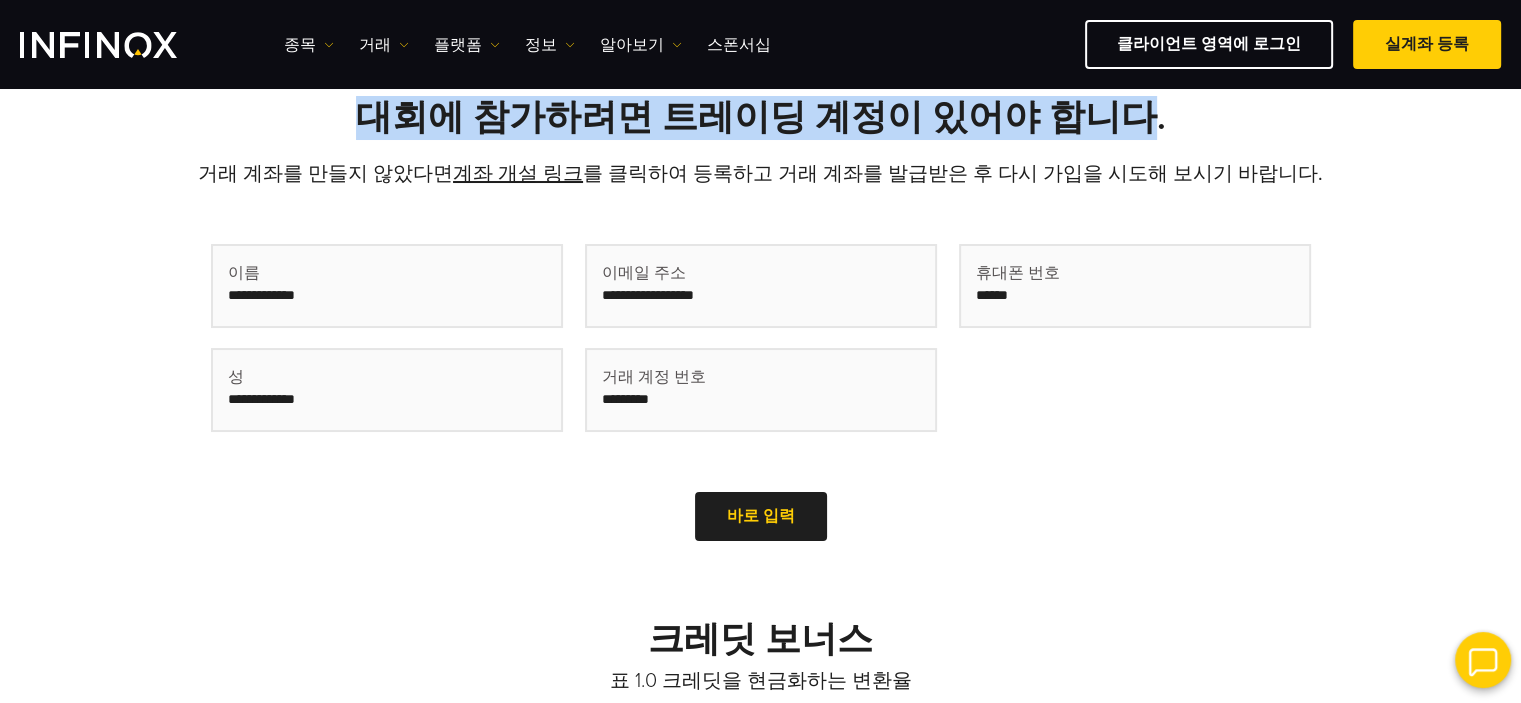 scroll, scrollTop: 600, scrollLeft: 0, axis: vertical 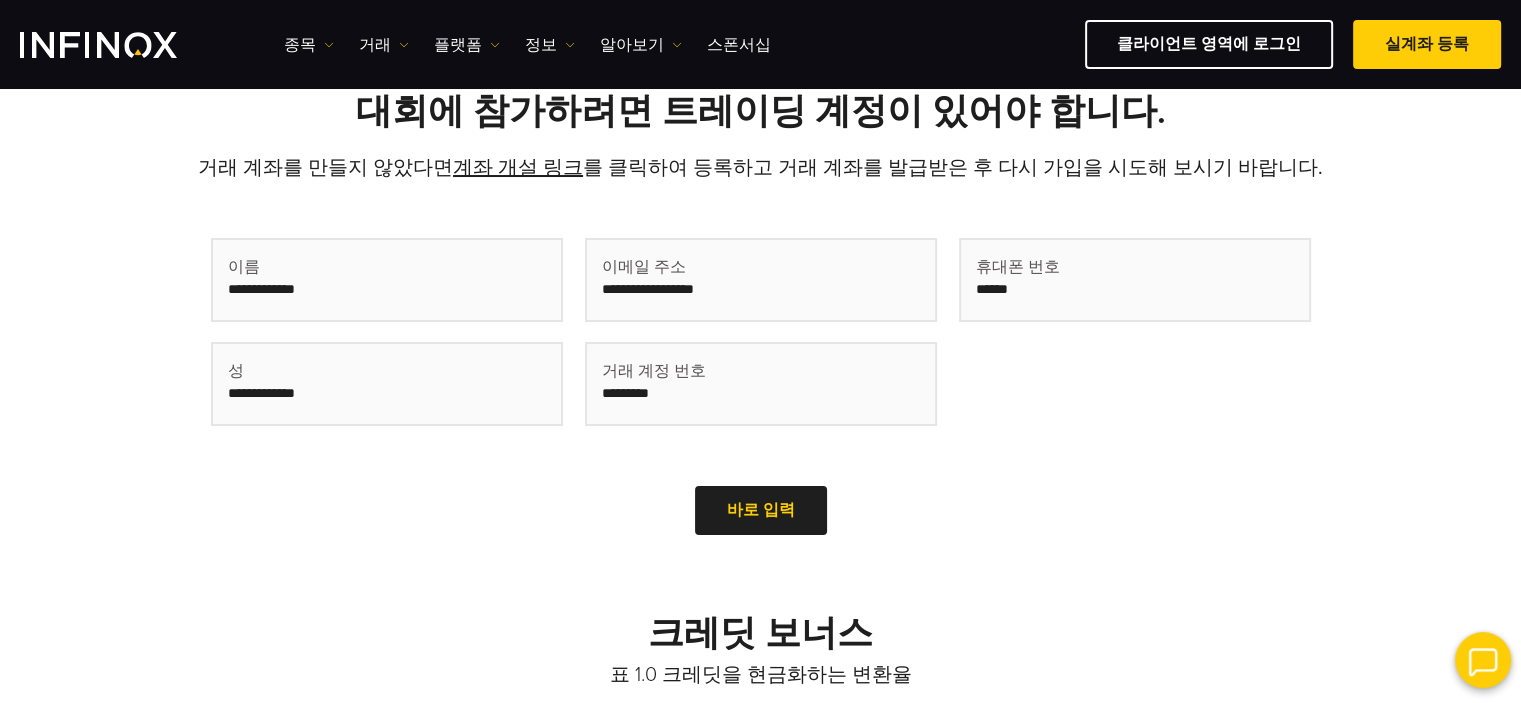 click at bounding box center (387, 280) 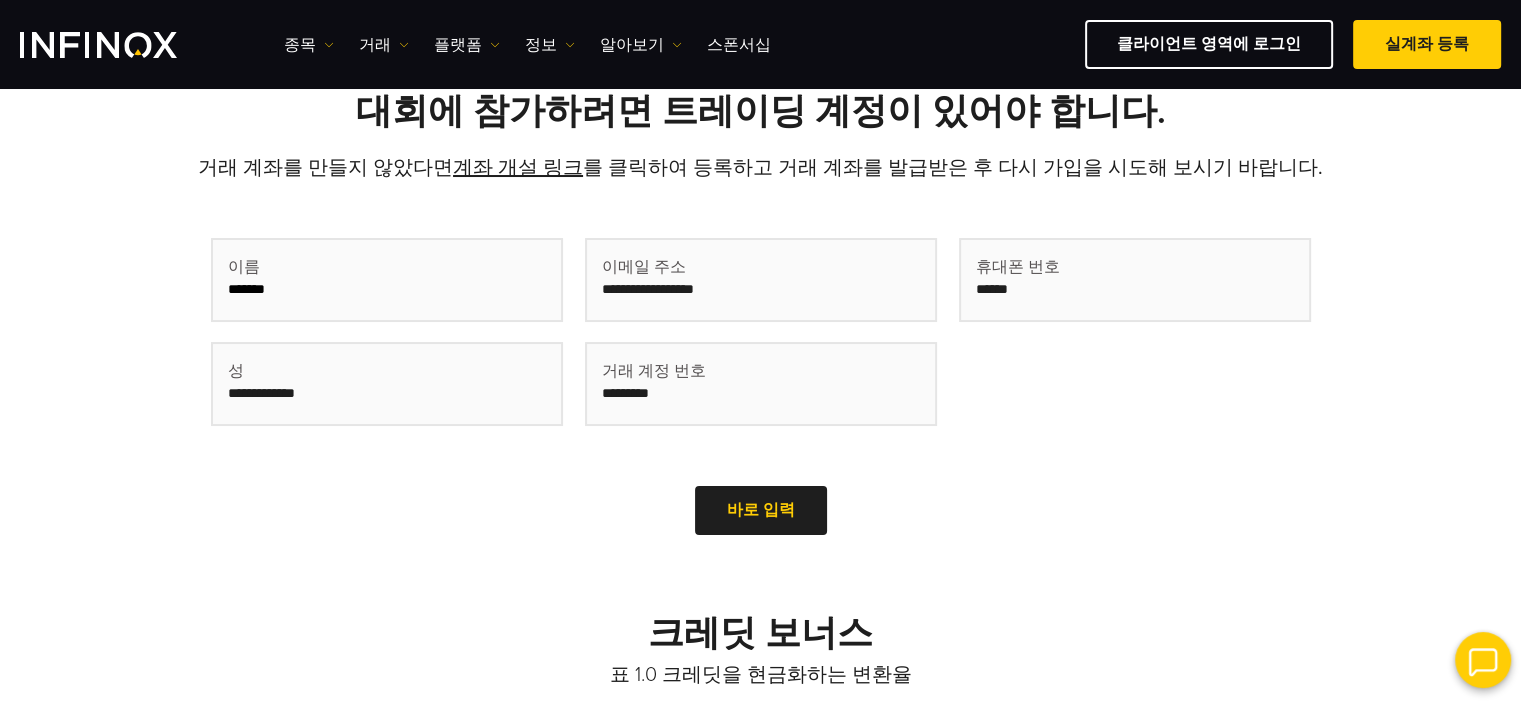type on "*******" 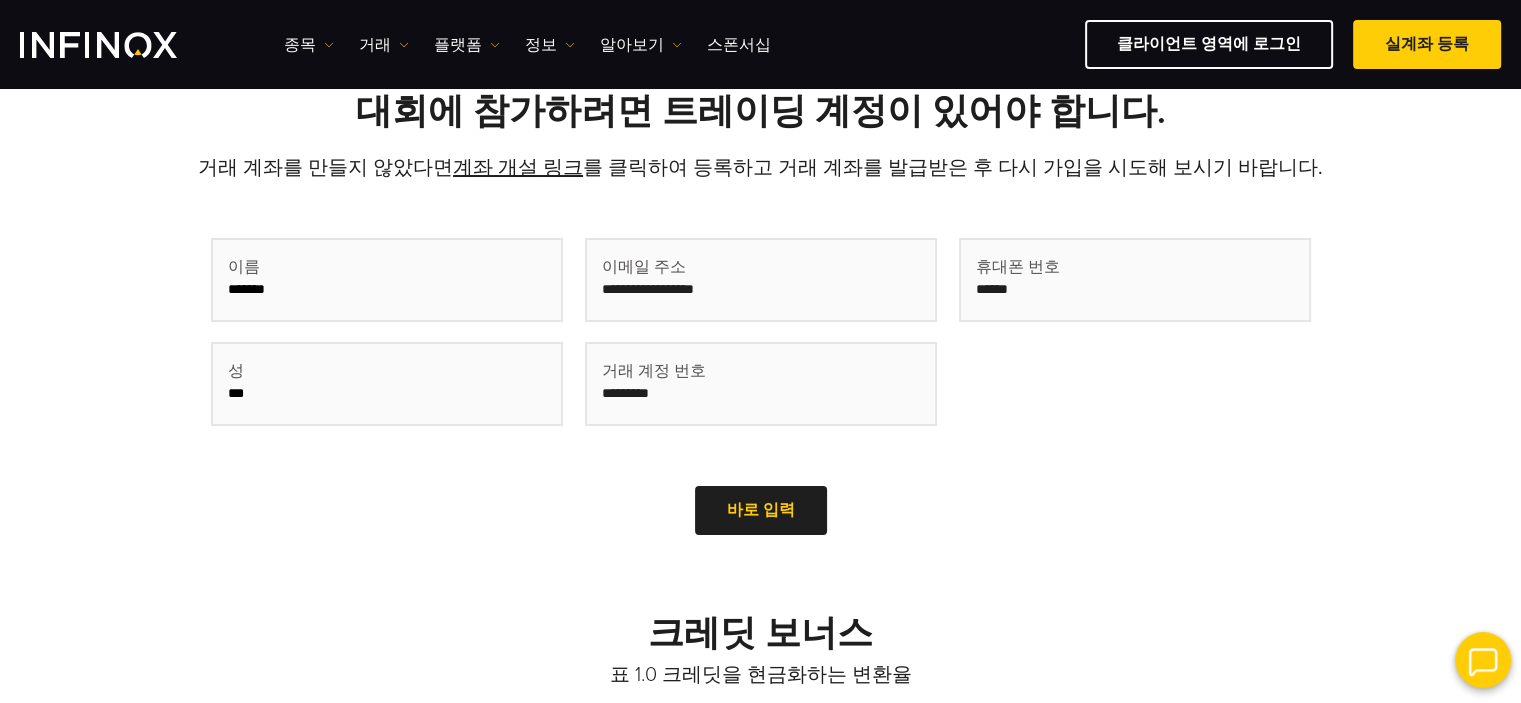 type on "***" 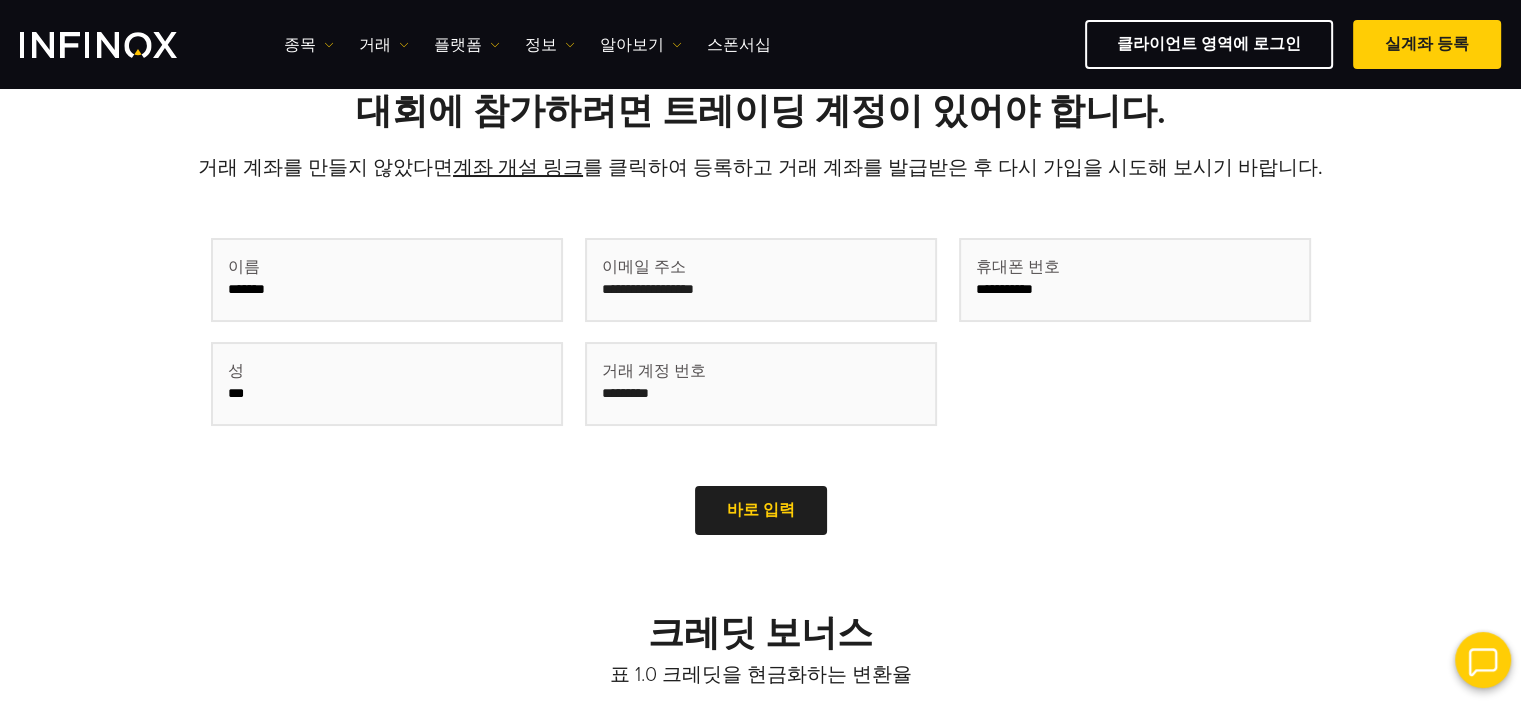 drag, startPoint x: 687, startPoint y: 392, endPoint x: 623, endPoint y: 399, distance: 64.381676 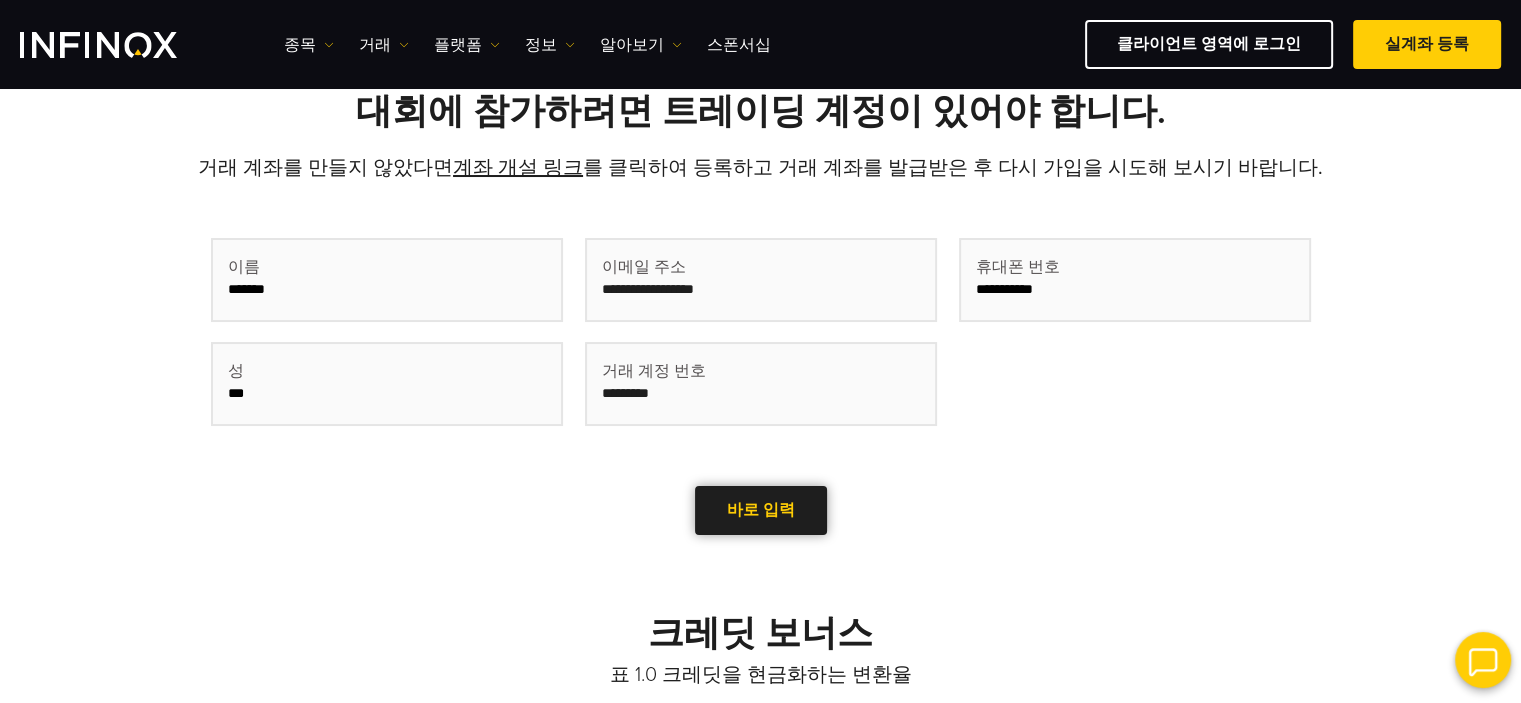 click on "바로 입력" at bounding box center (761, 510) 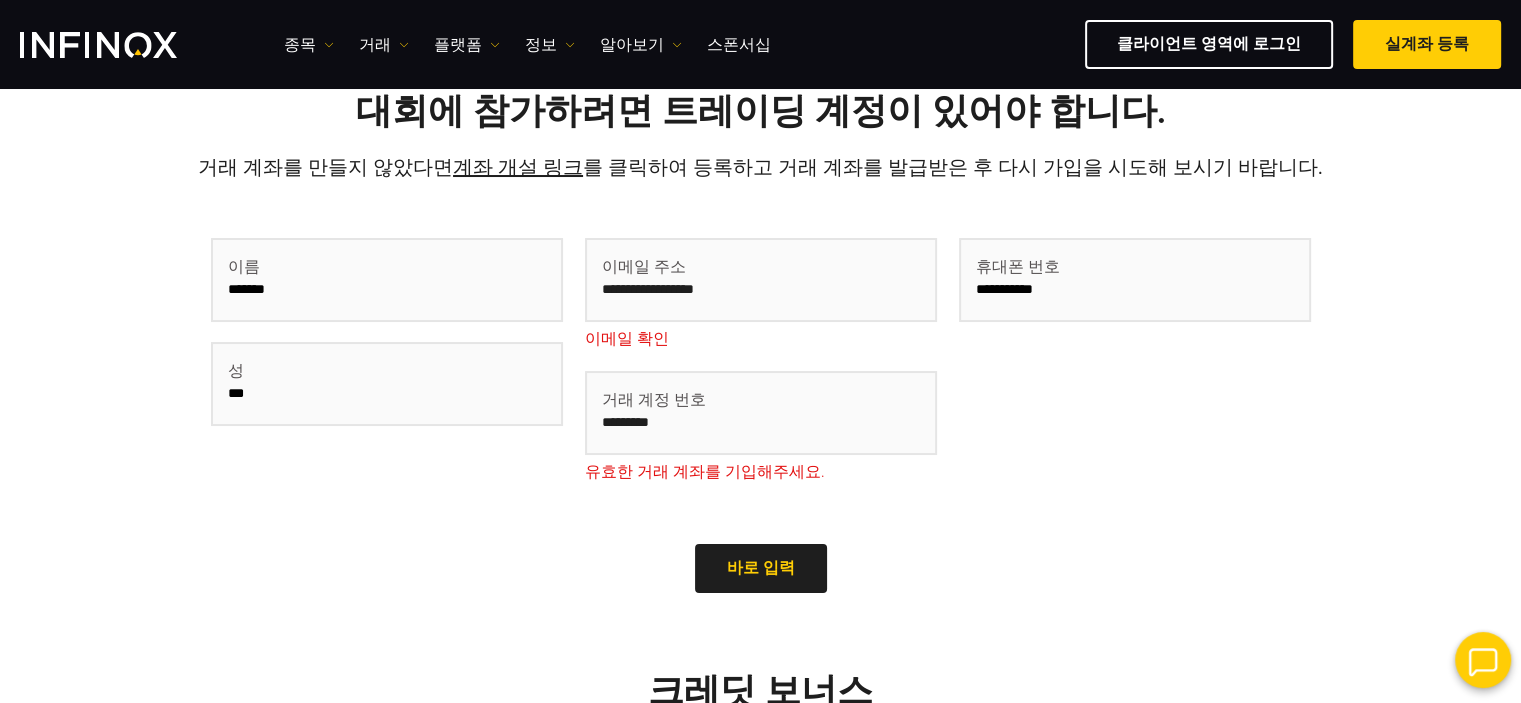 click at bounding box center [761, 280] 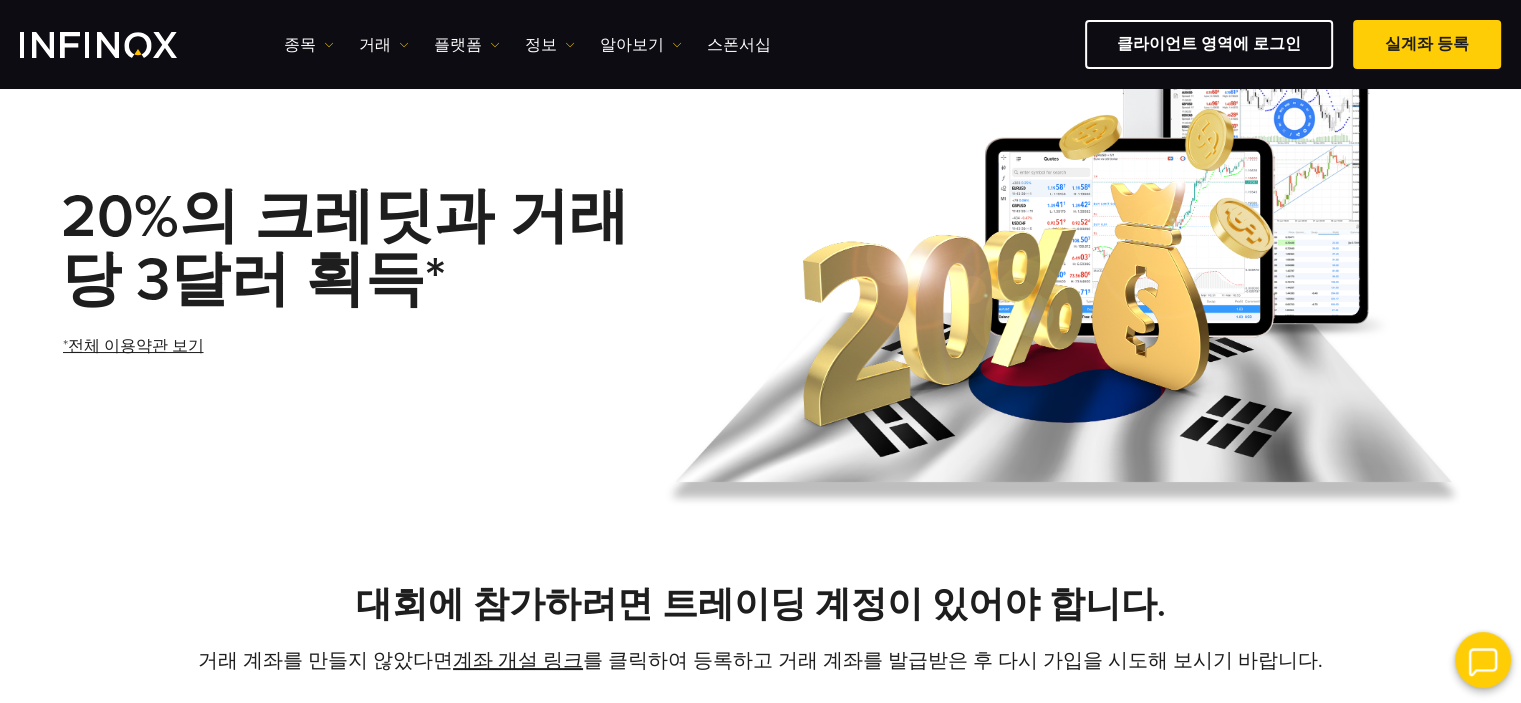 scroll, scrollTop: 0, scrollLeft: 0, axis: both 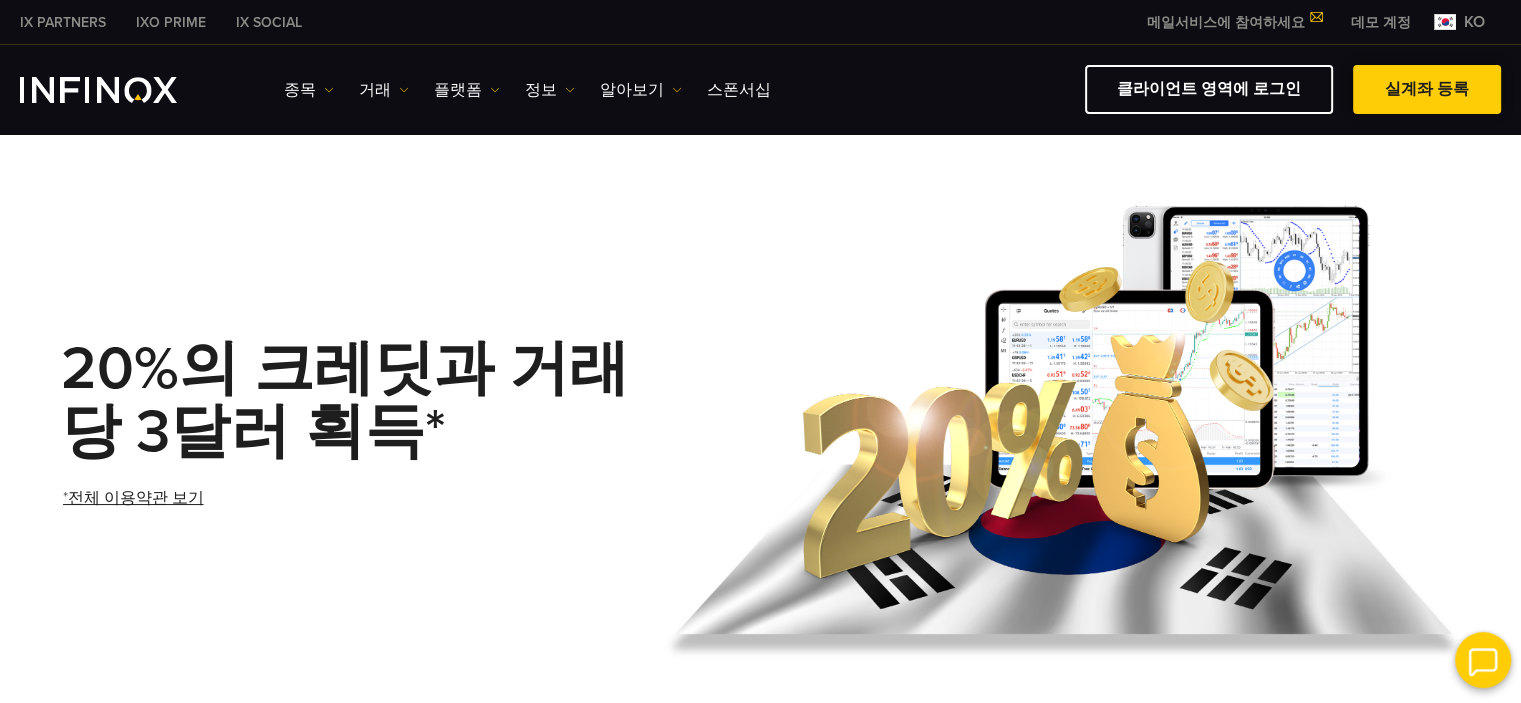 click on "실계좌 등록" at bounding box center (1427, 89) 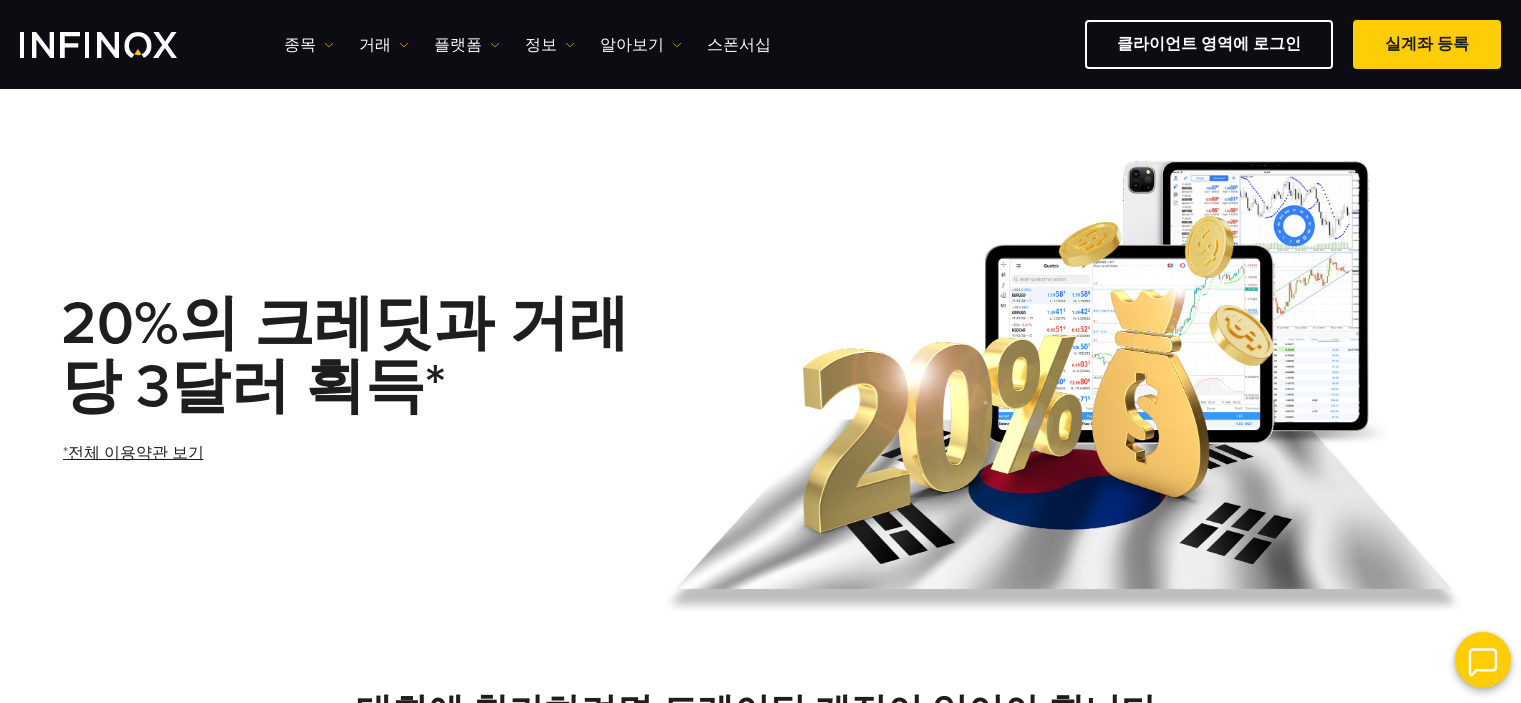 scroll, scrollTop: 600, scrollLeft: 0, axis: vertical 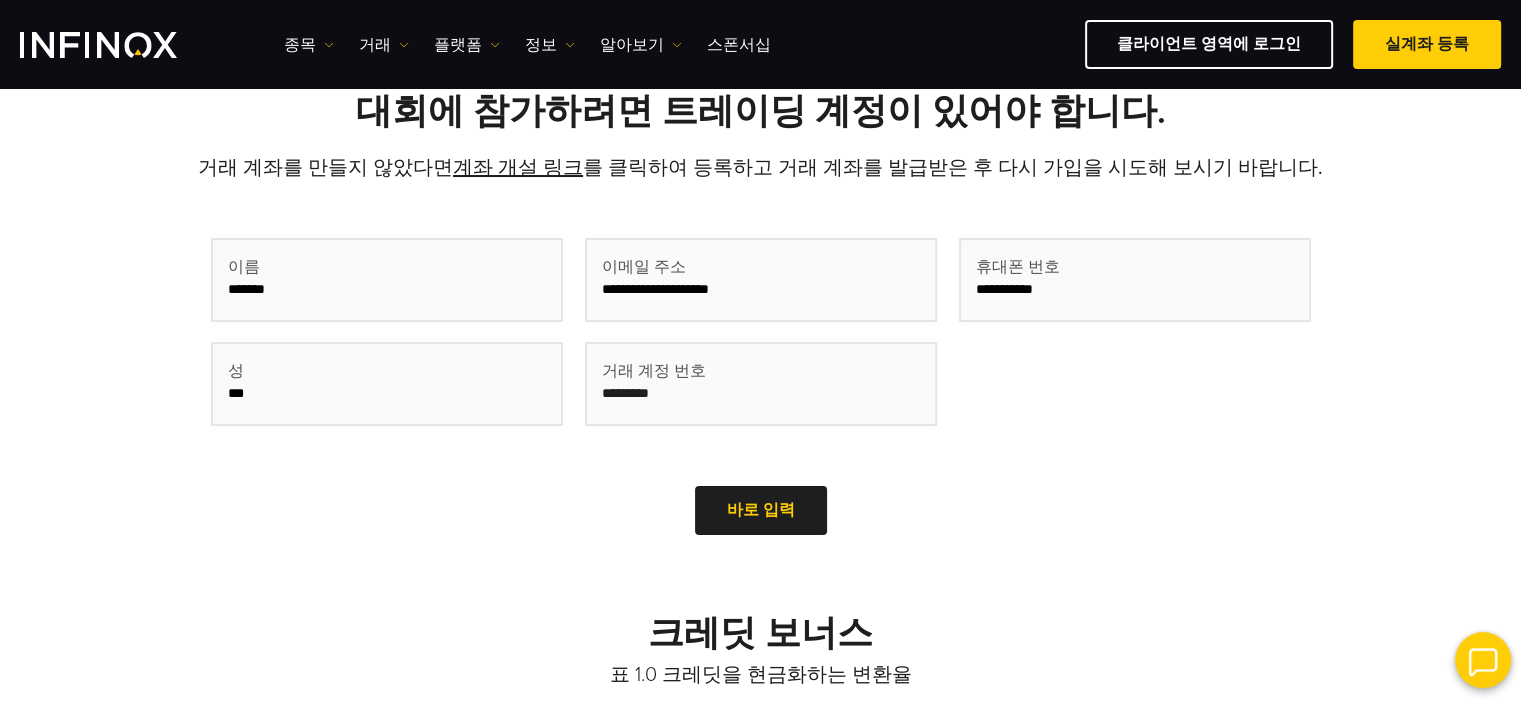 type on "**********" 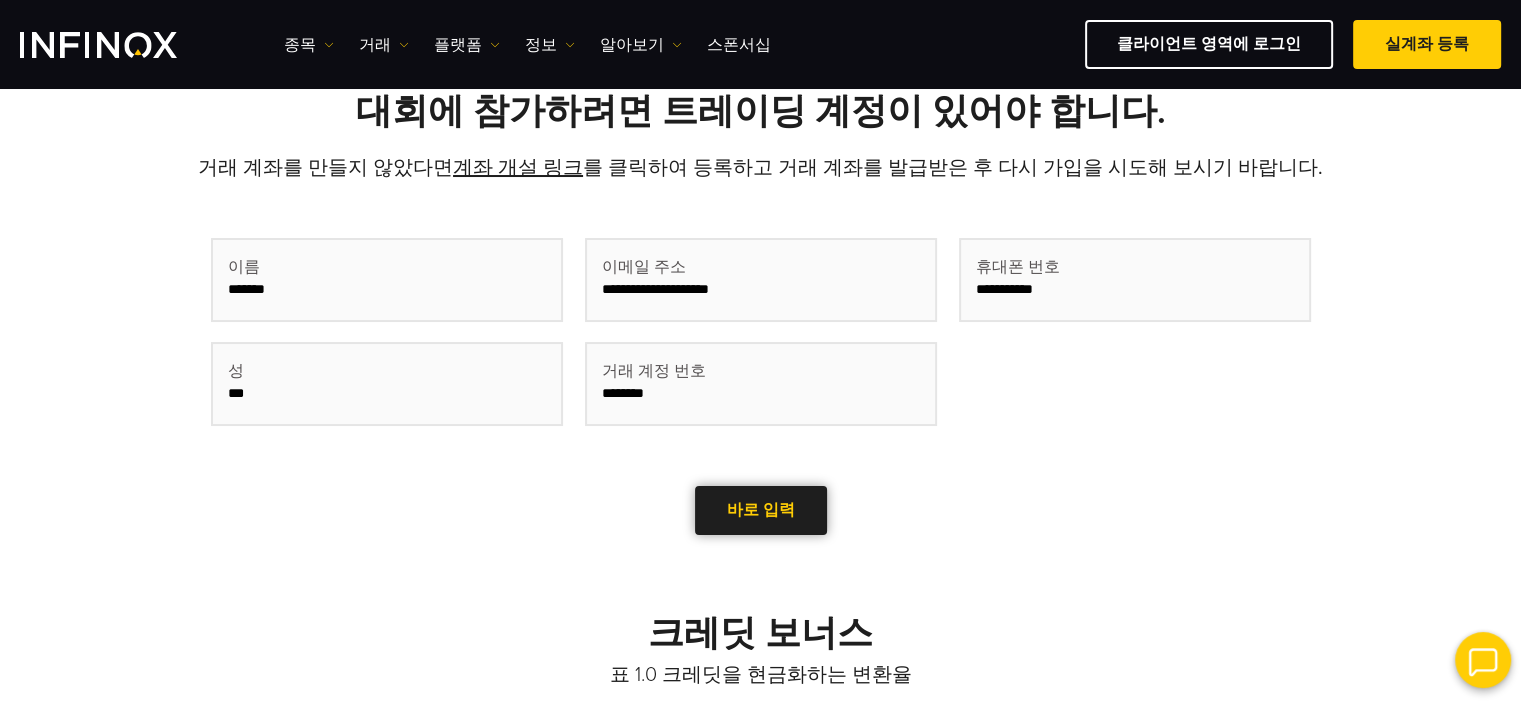 type on "********" 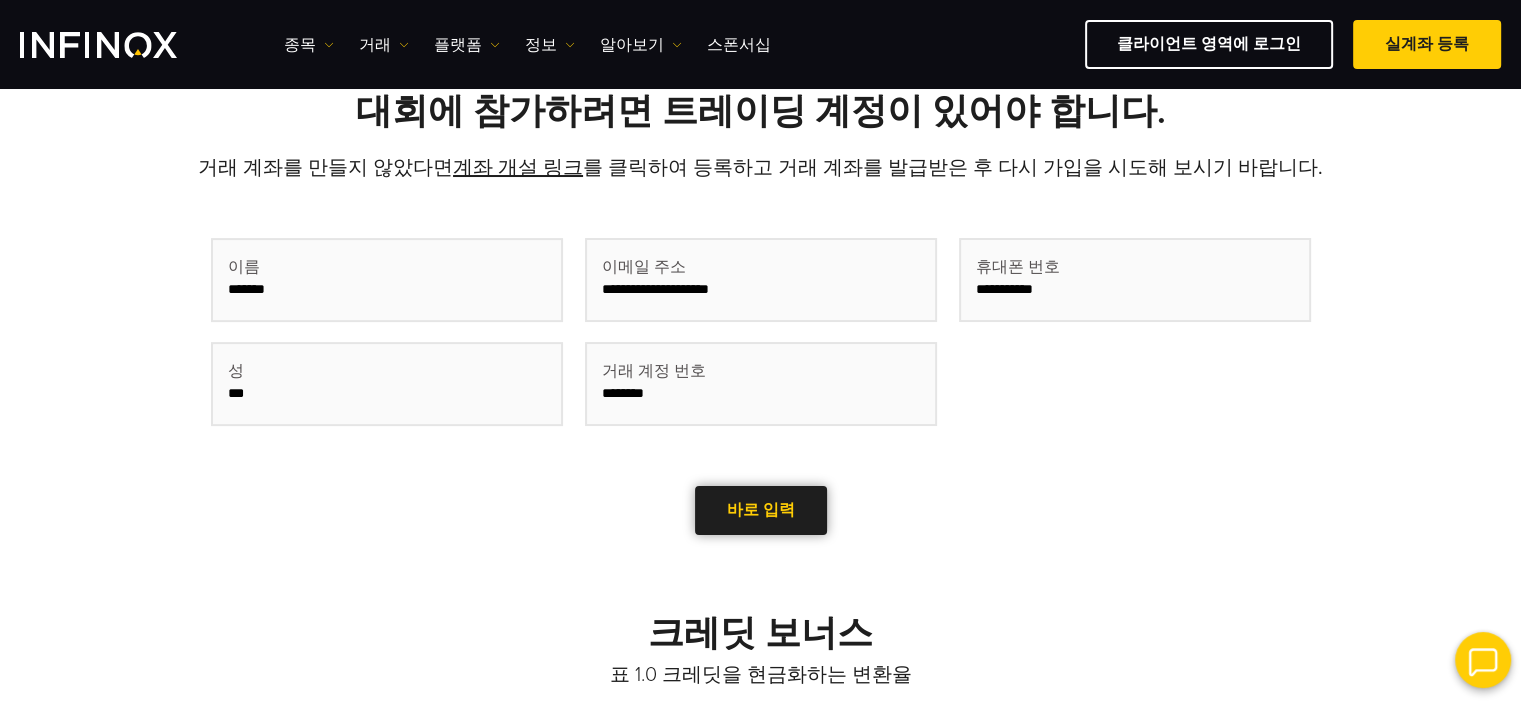 click on "바로 입력" at bounding box center (761, 510) 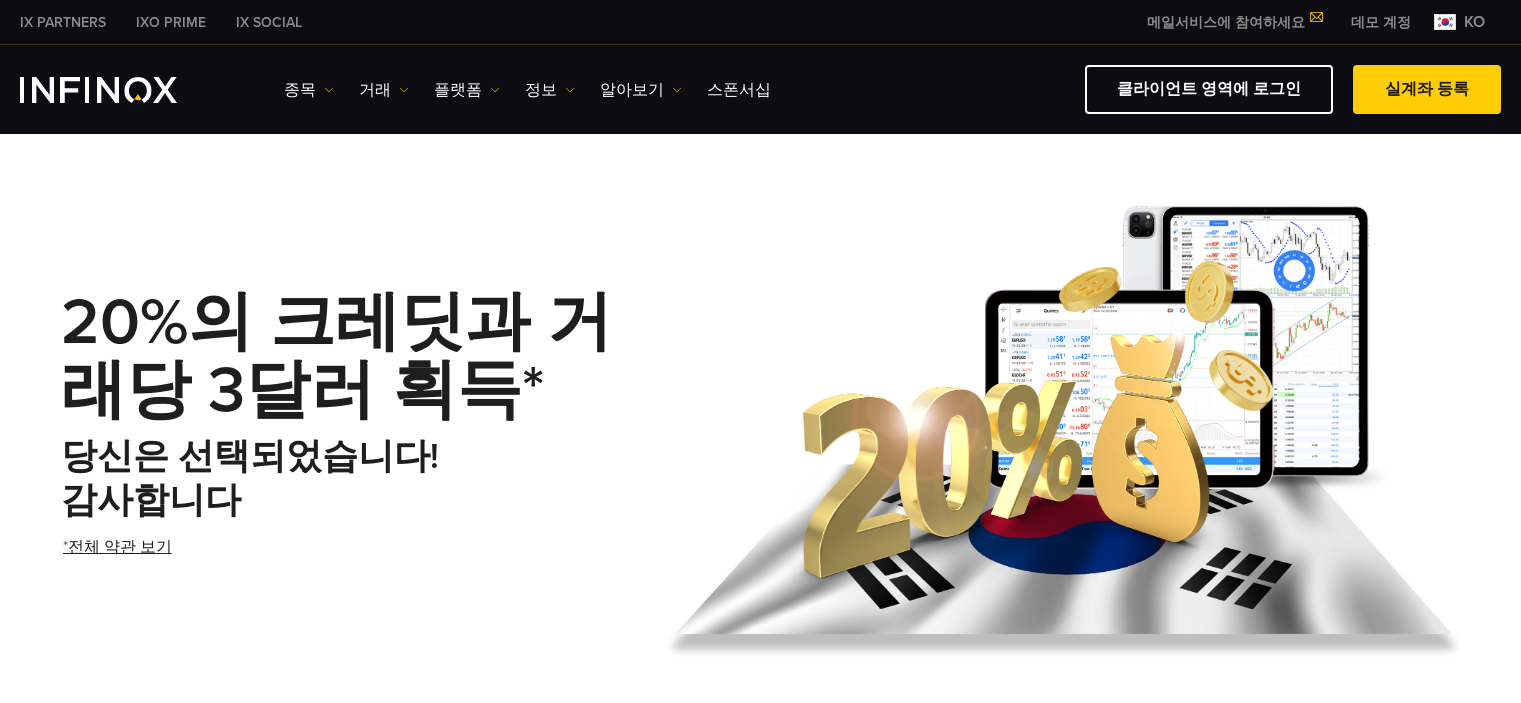 scroll, scrollTop: 0, scrollLeft: 0, axis: both 